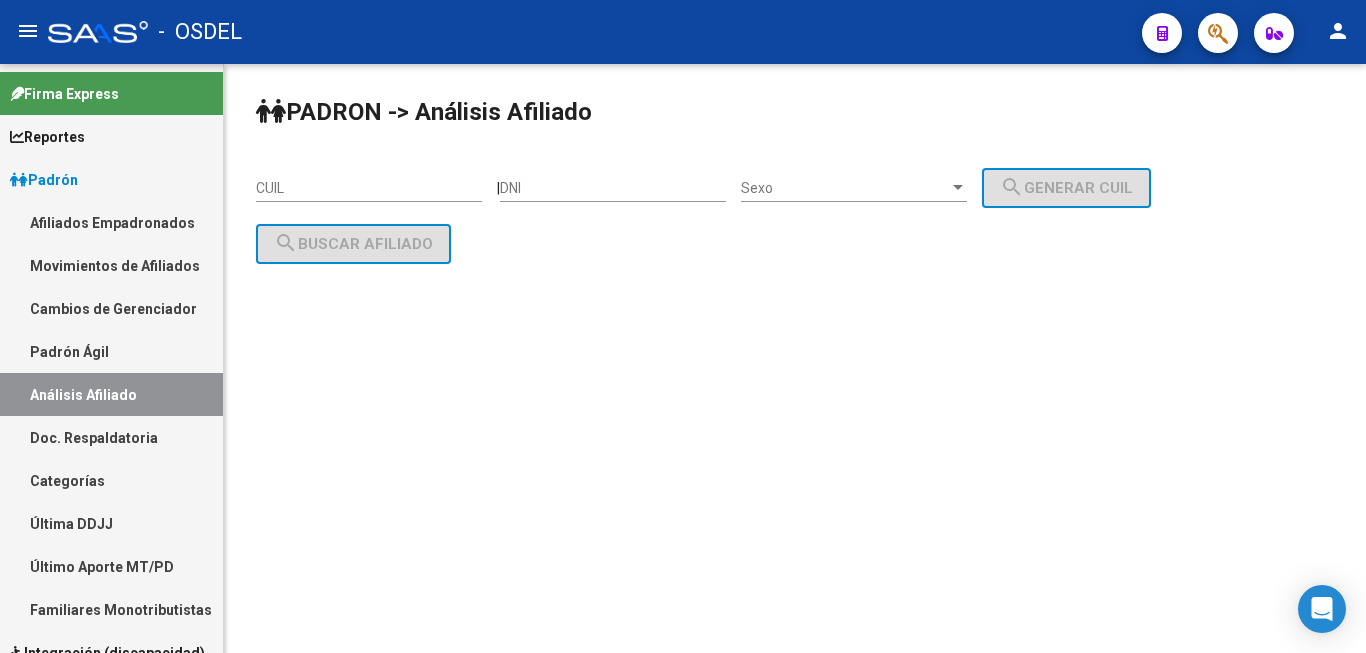 scroll, scrollTop: 0, scrollLeft: 0, axis: both 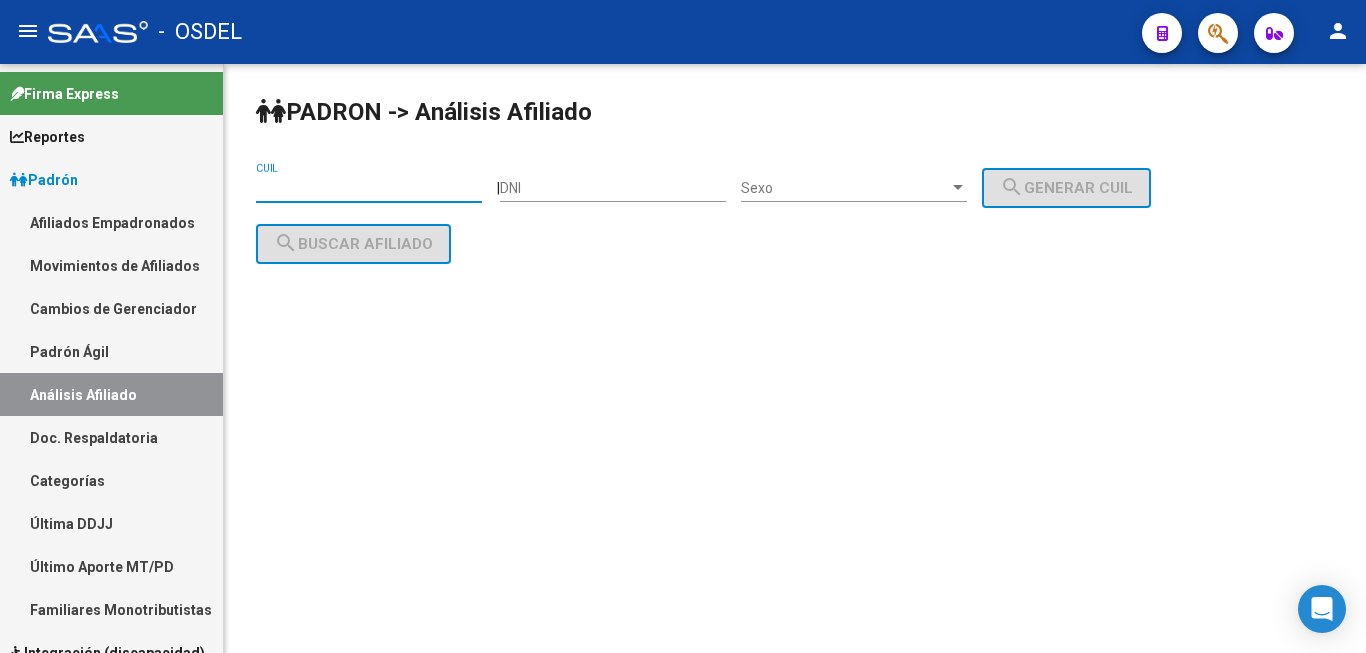 click on "CUIL" at bounding box center [369, 188] 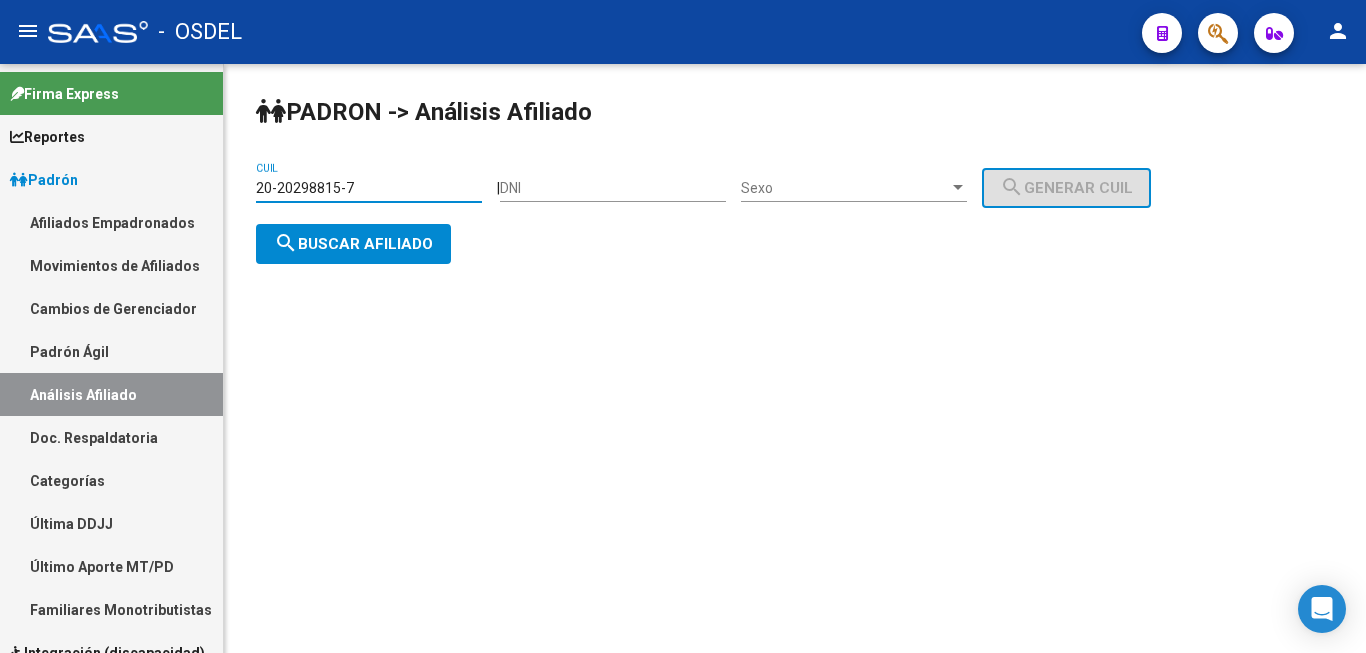type on "20-20298815-7" 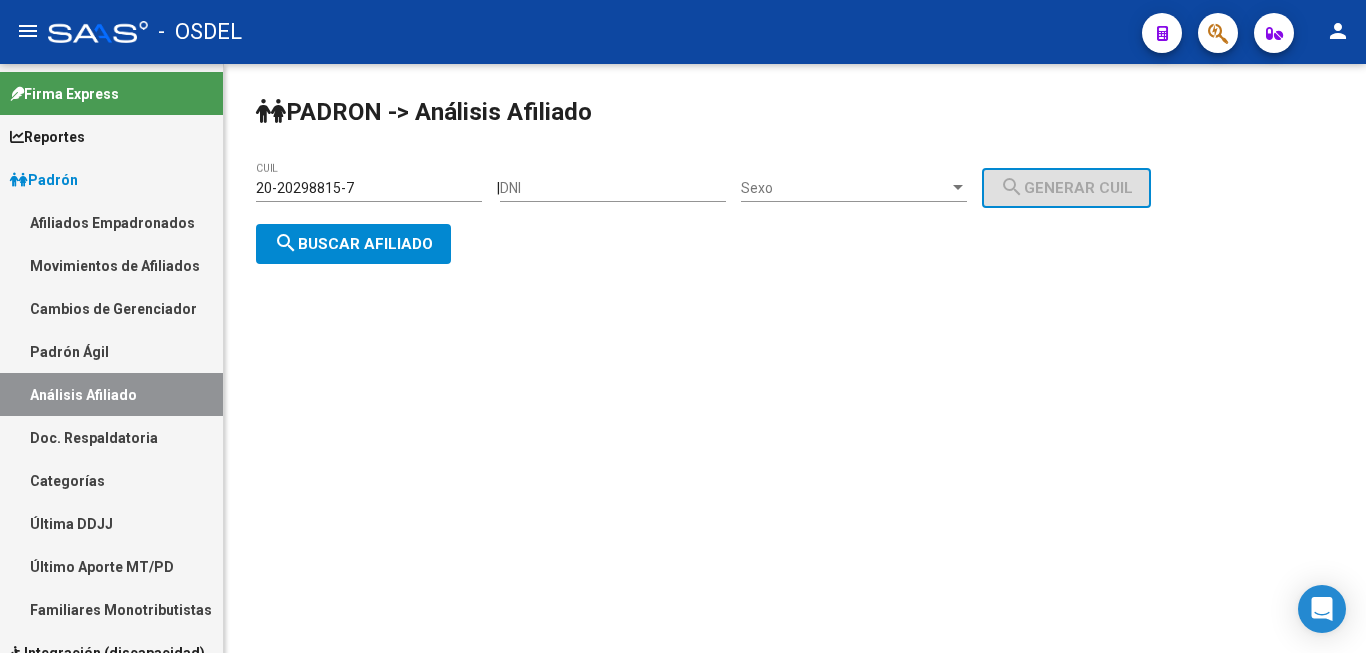 click on "DNI" 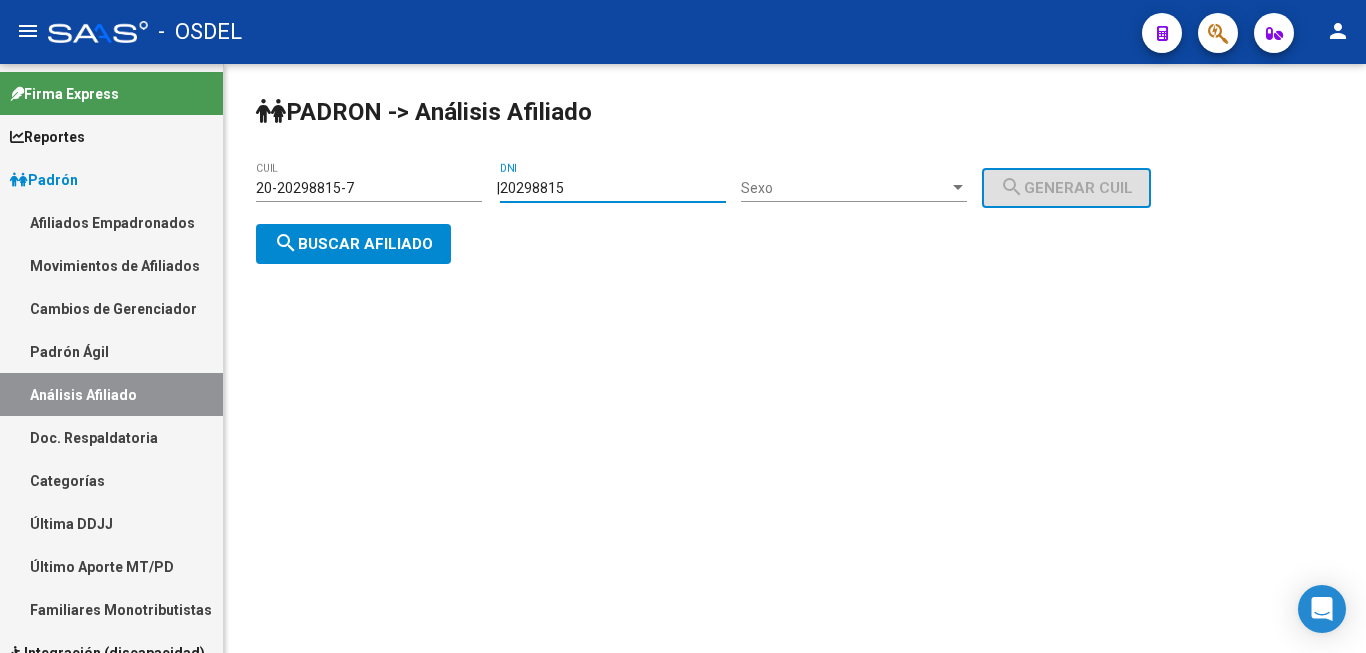 type on "20298815" 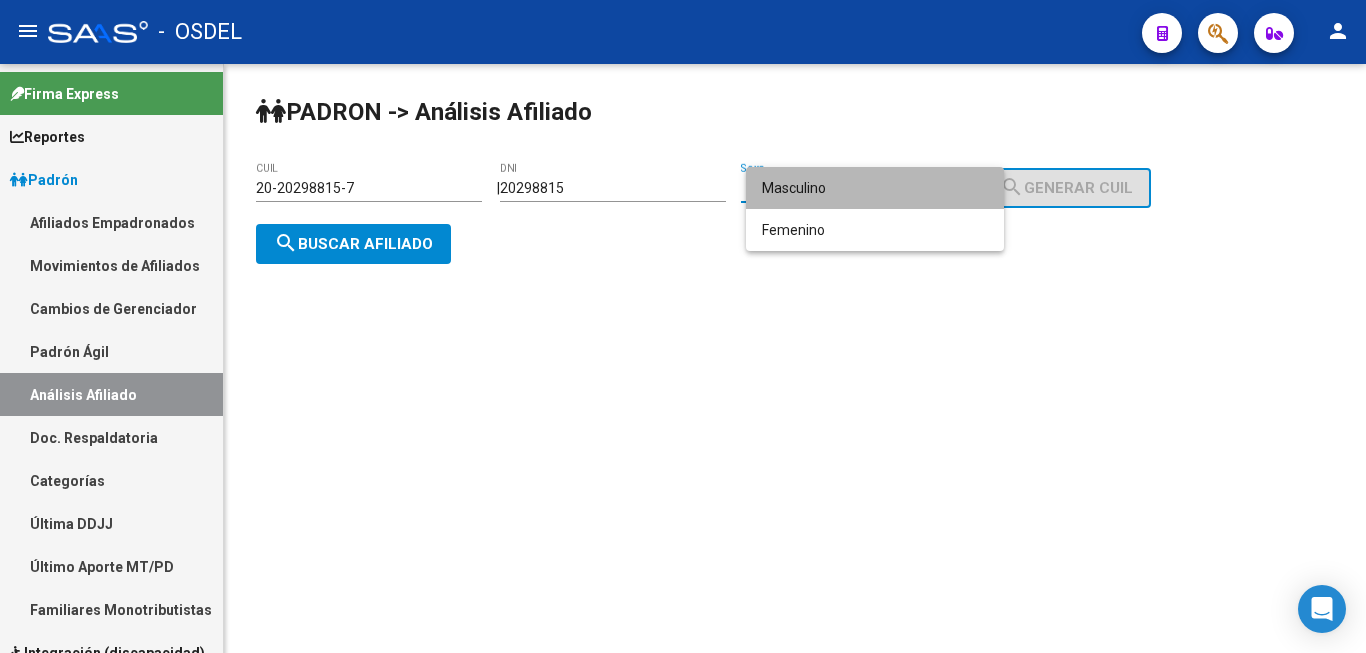 click on "Masculino" at bounding box center [875, 188] 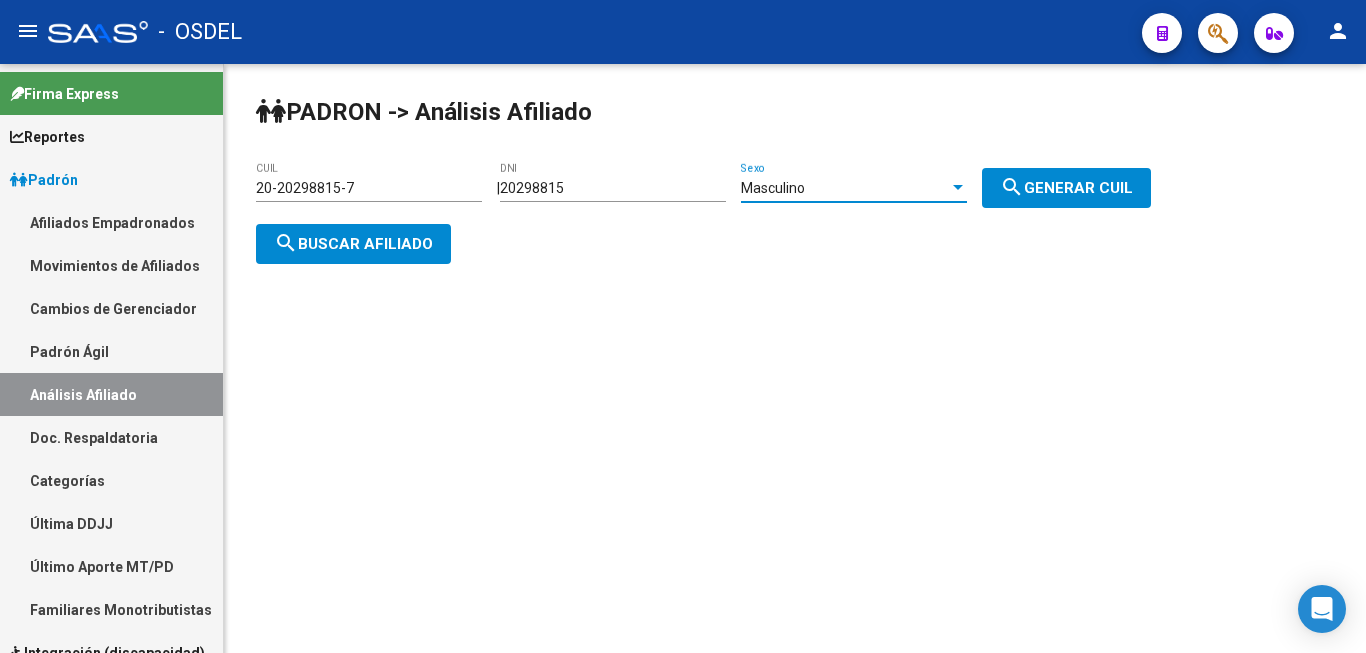 click on "search" 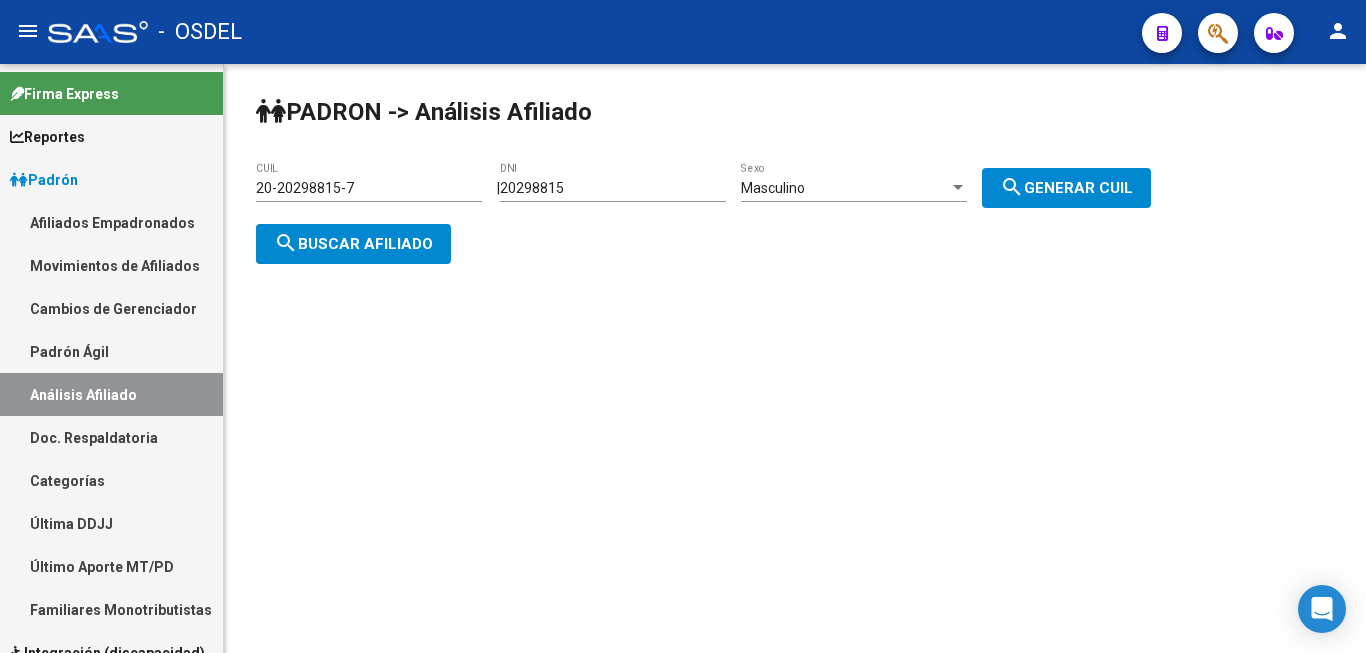 click on "search  Buscar afiliado" 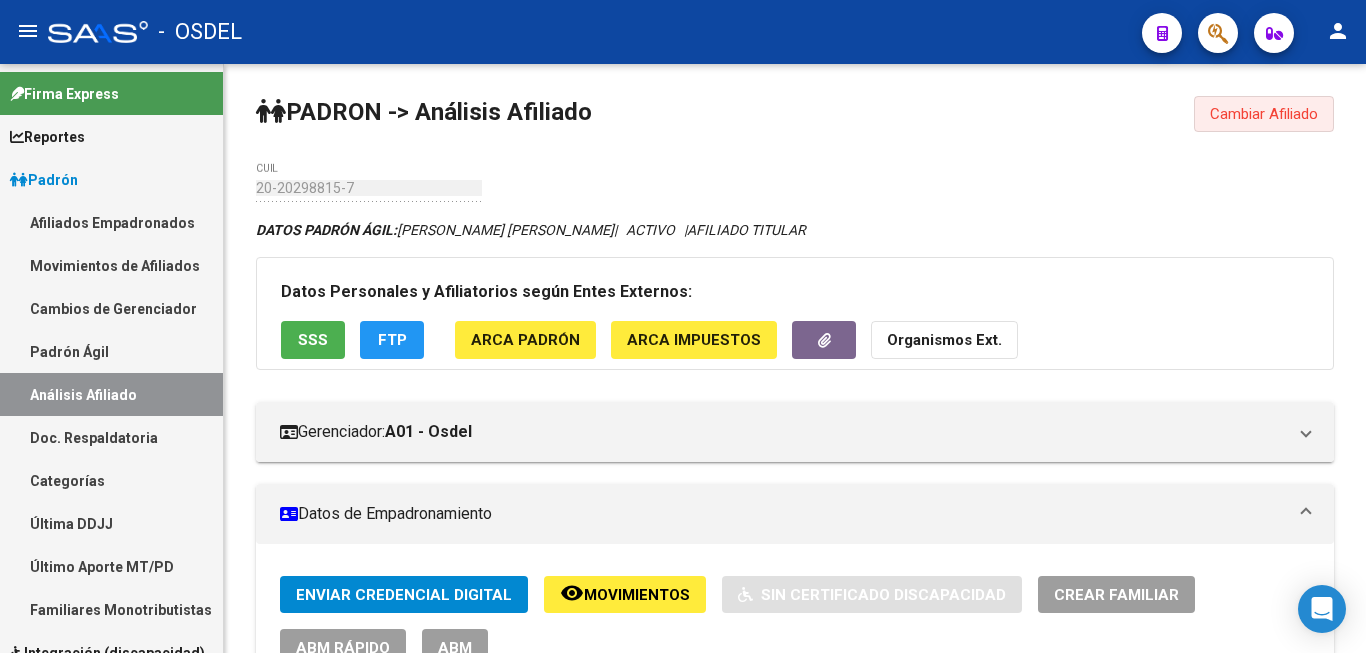 click on "Cambiar Afiliado" 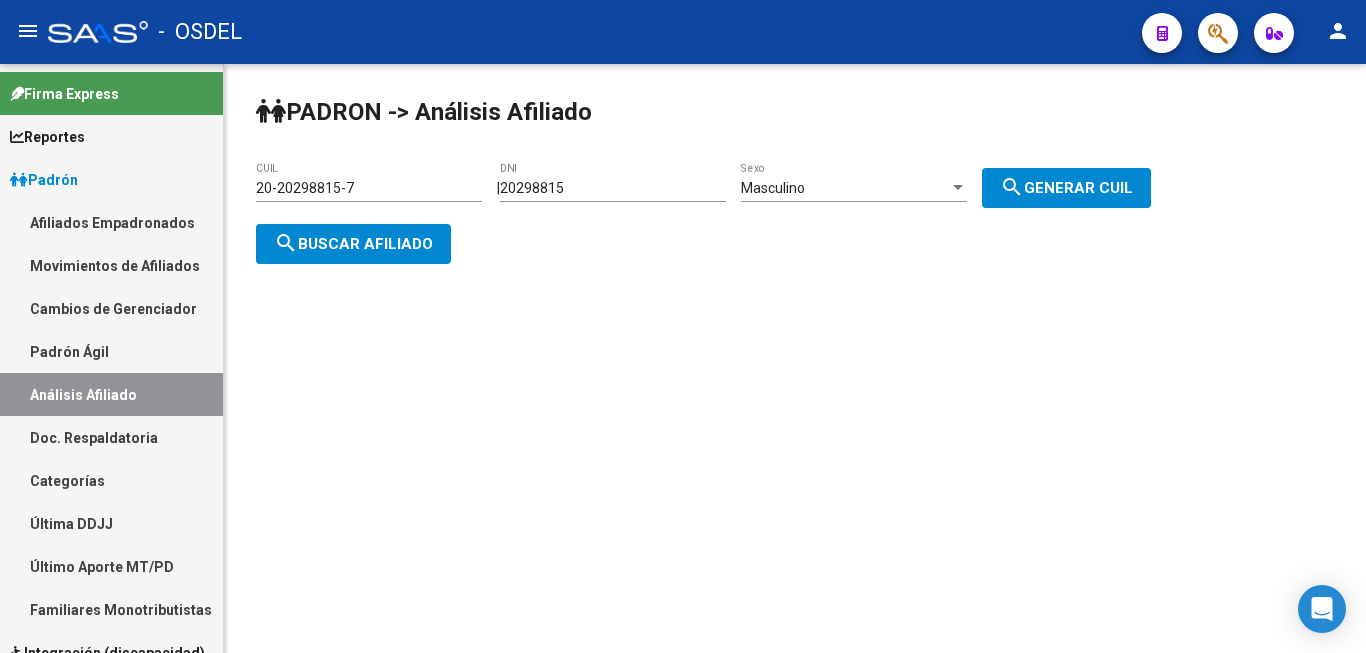 click on "20-20298815-7 CUIL" 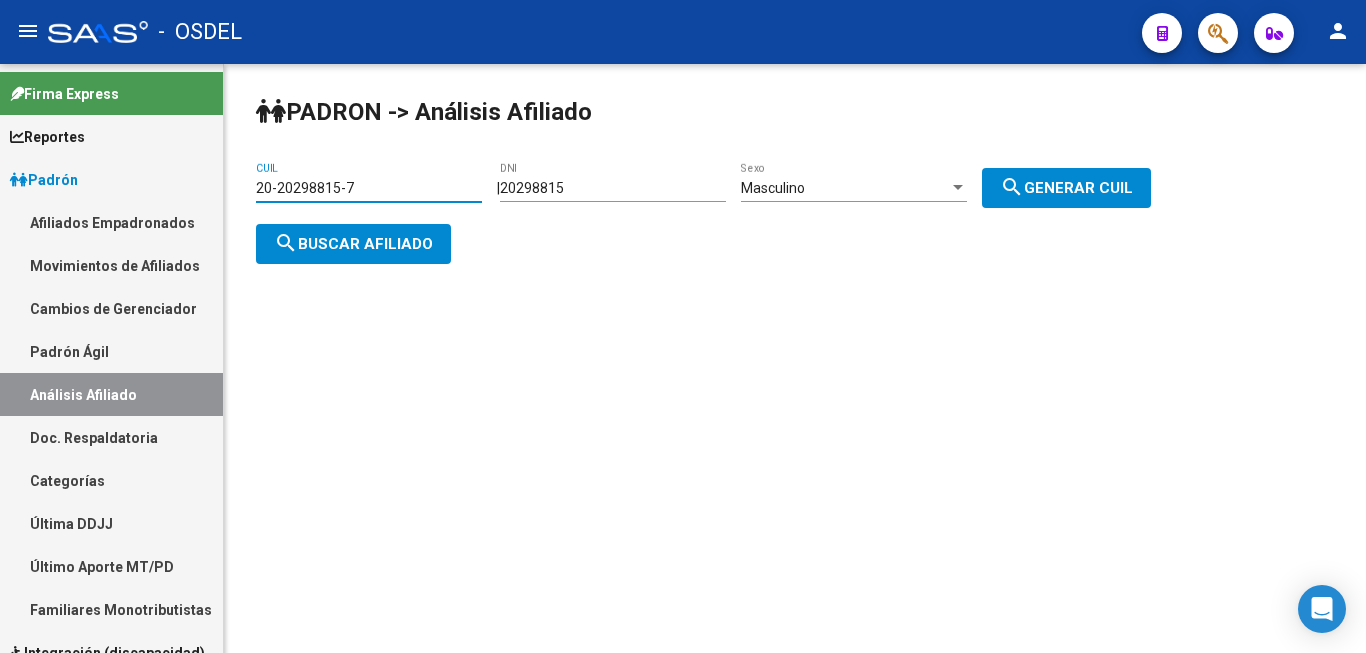 click on "20-20298815-7 CUIL" 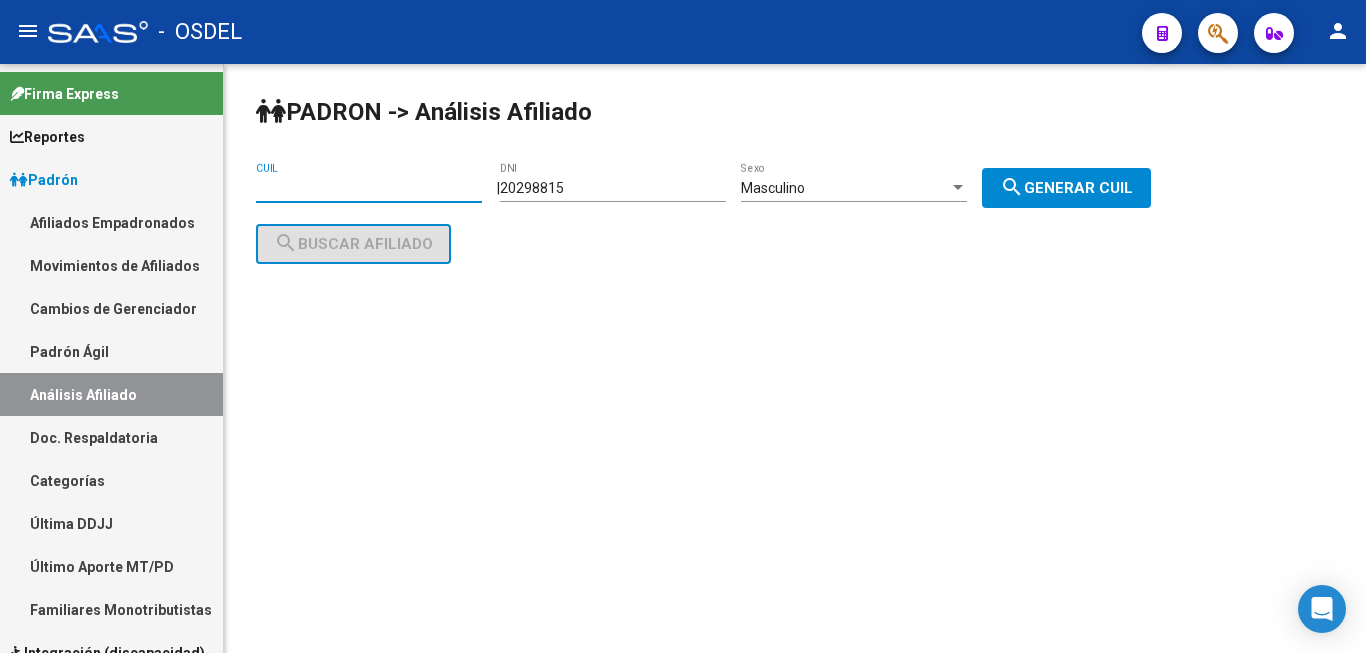 type 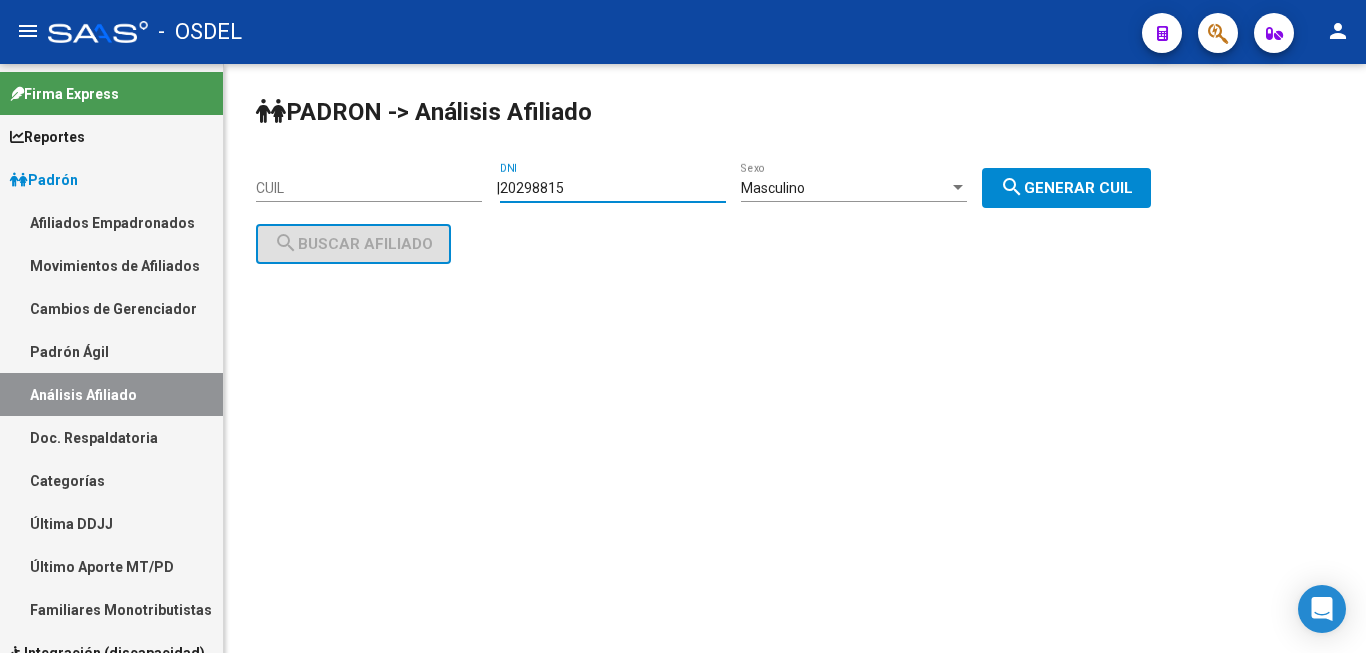 click on "20298815" at bounding box center [613, 188] 